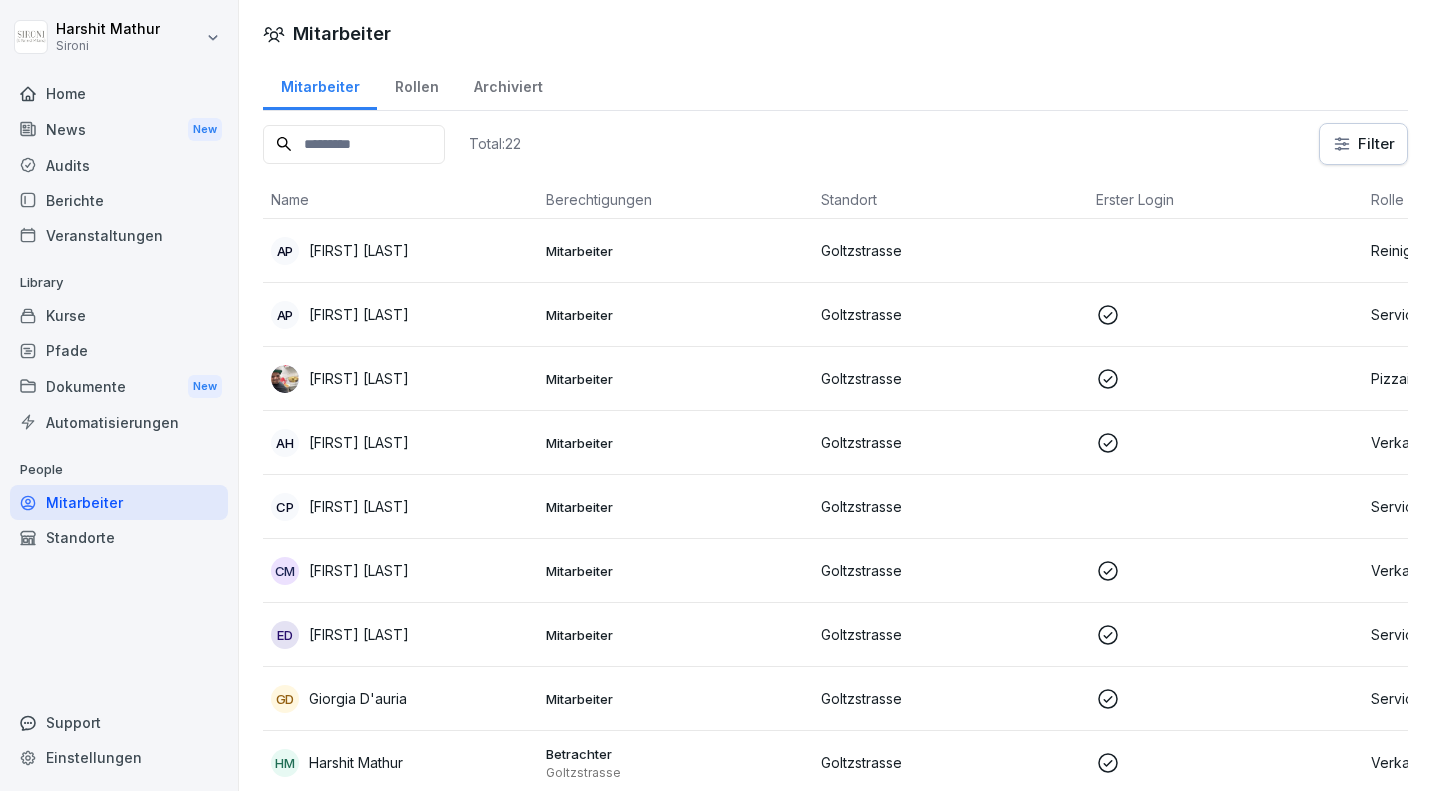 scroll, scrollTop: 0, scrollLeft: 0, axis: both 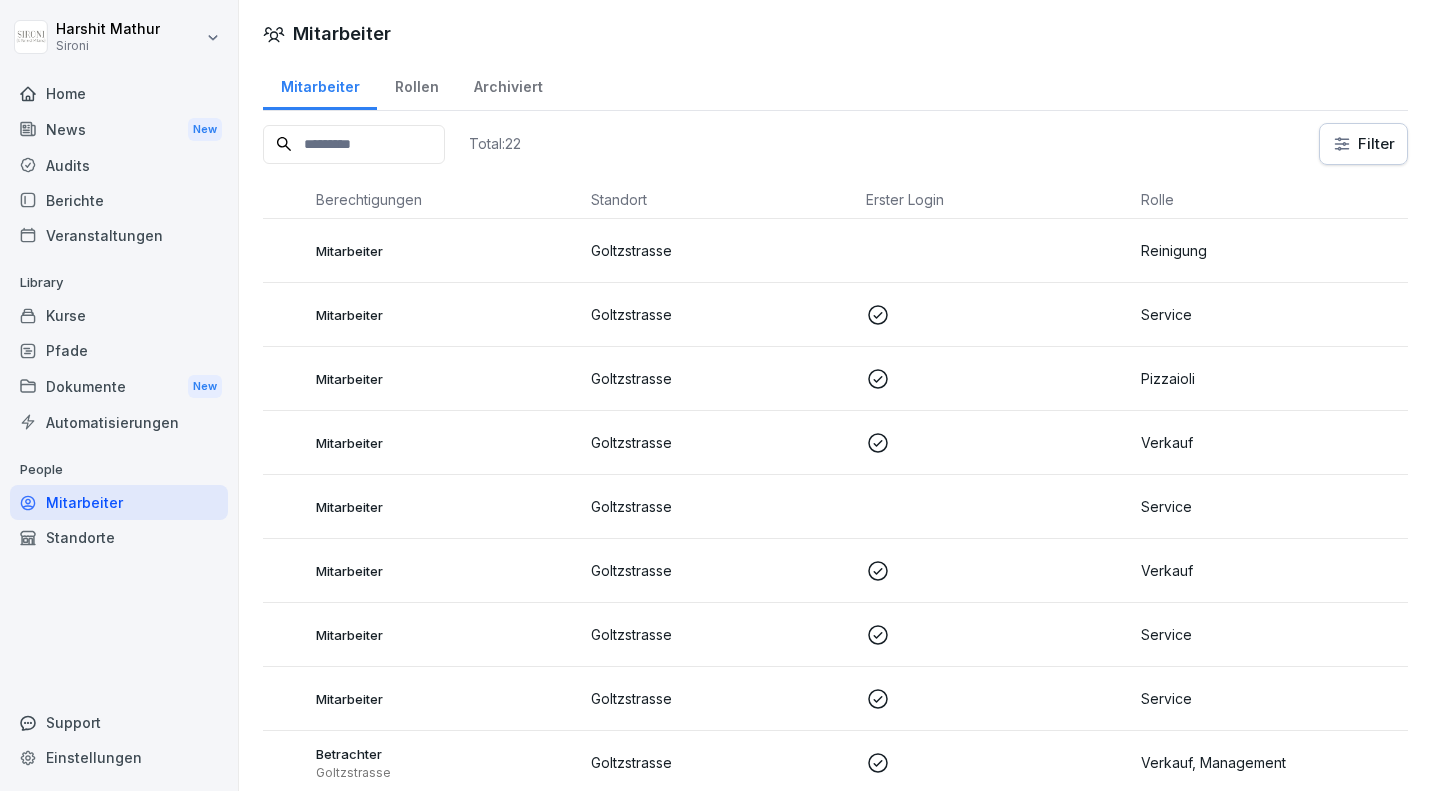 click on "Home" at bounding box center [119, 93] 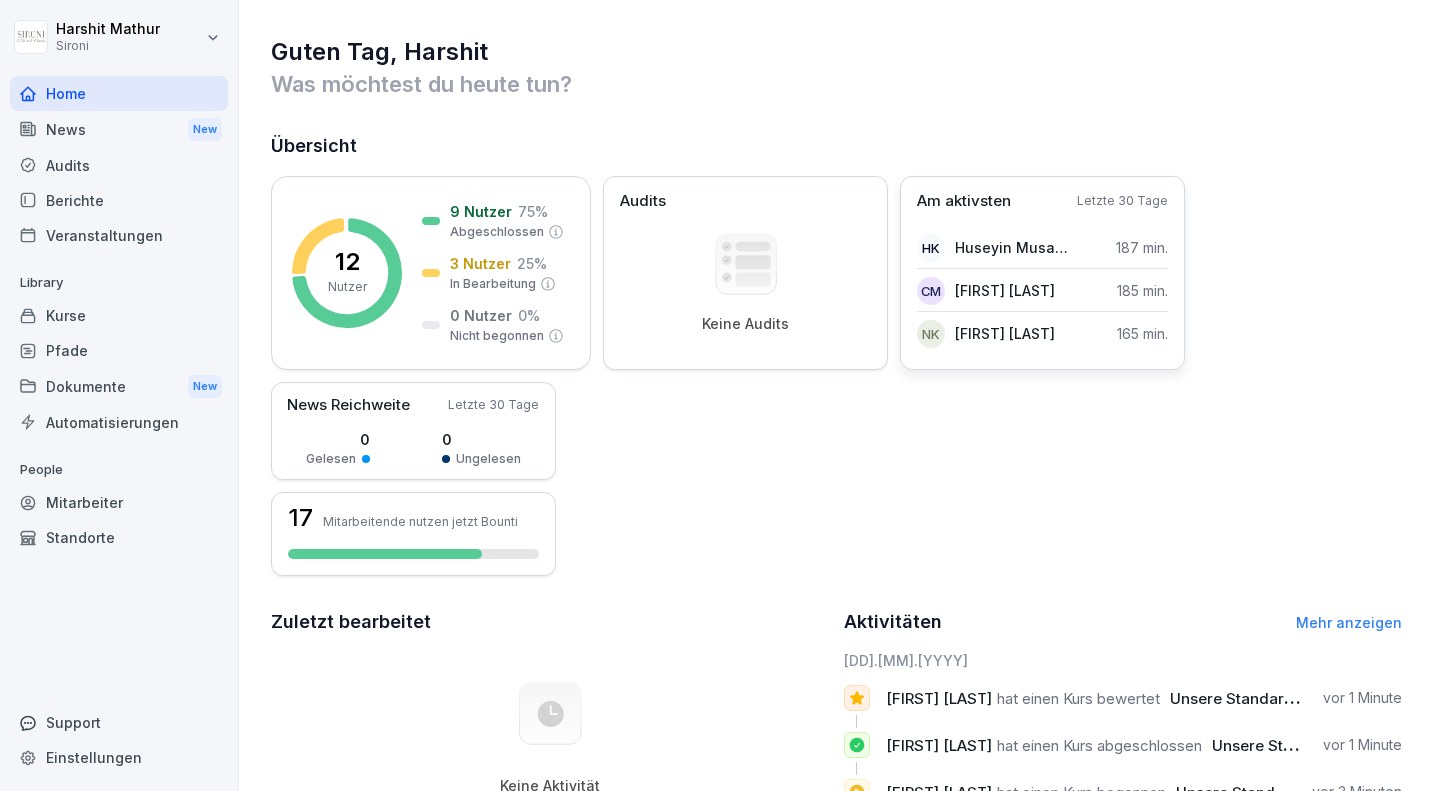 click on "[FIRST] [LAST] [NUMBER] min." at bounding box center [1042, 248] 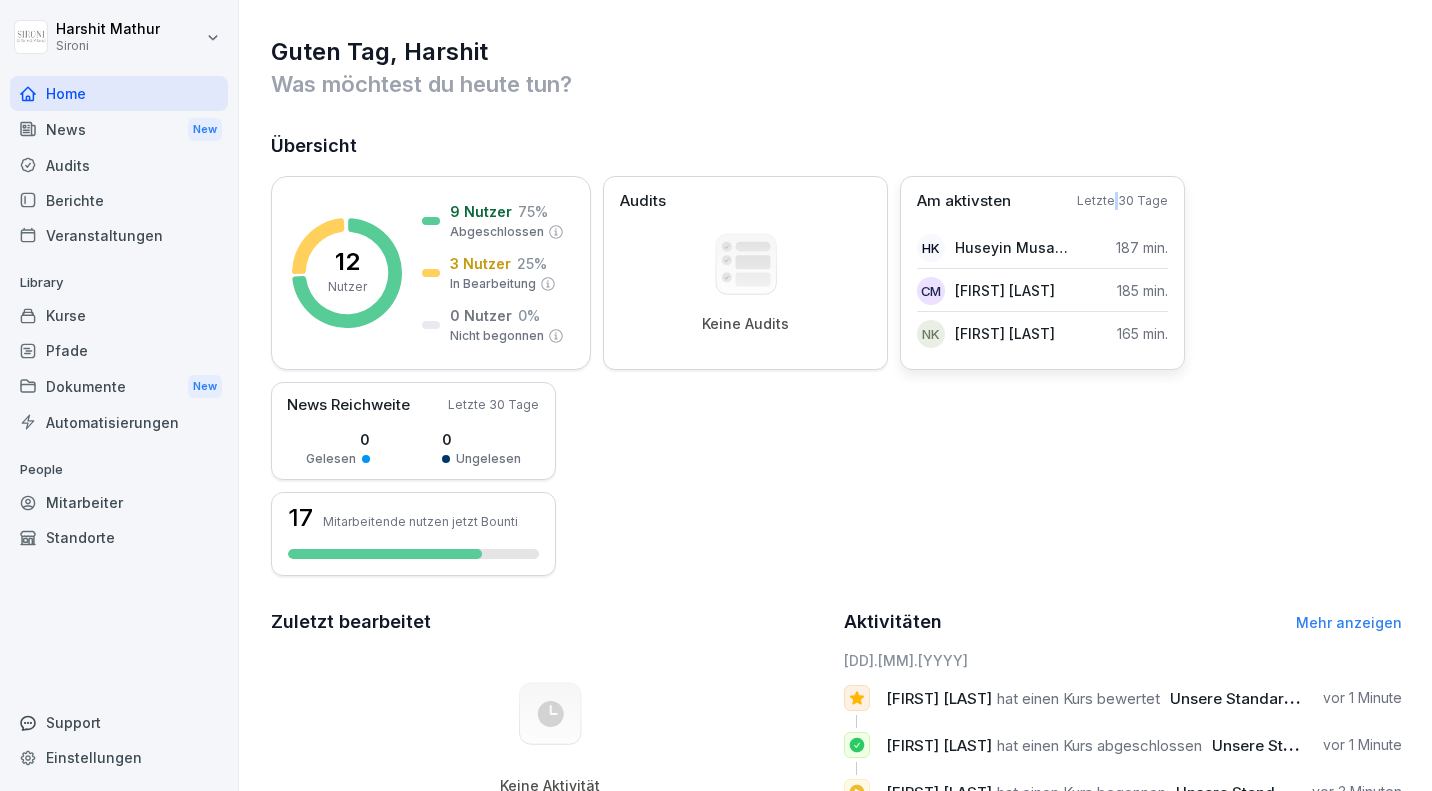 click on "Letzte 30 Tage" at bounding box center (1122, 201) 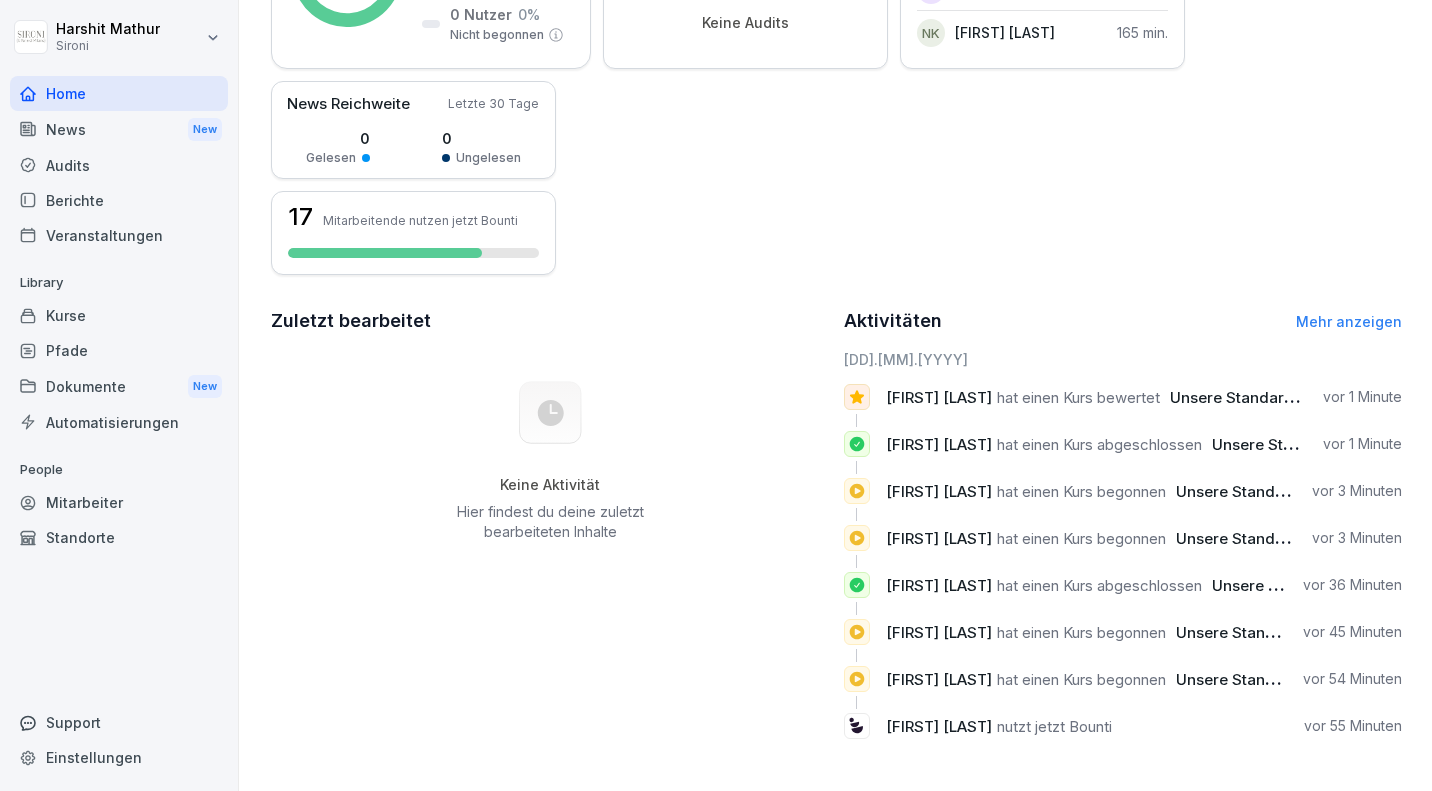 scroll, scrollTop: 0, scrollLeft: 0, axis: both 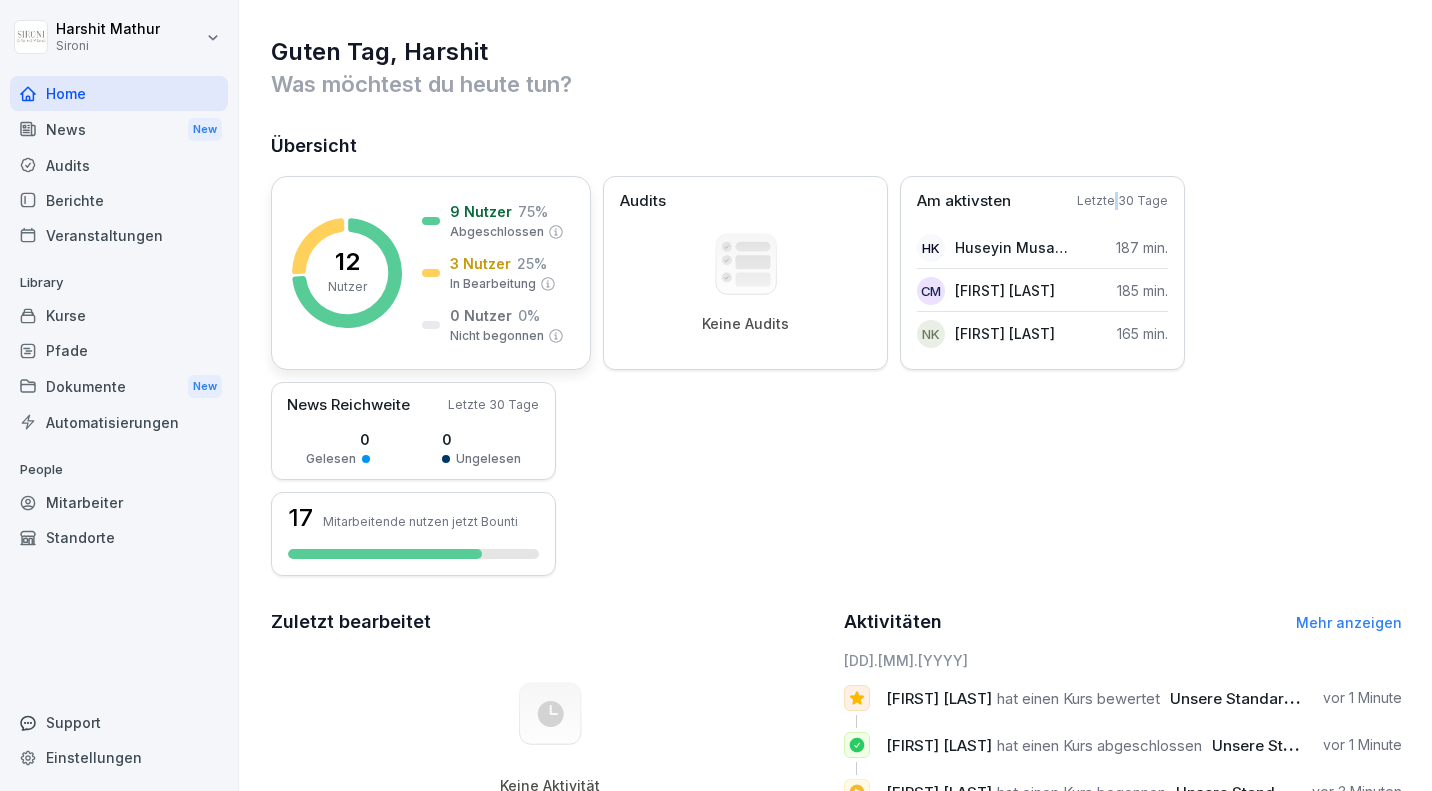 click on "12 Nutzer" at bounding box center [347, 273] 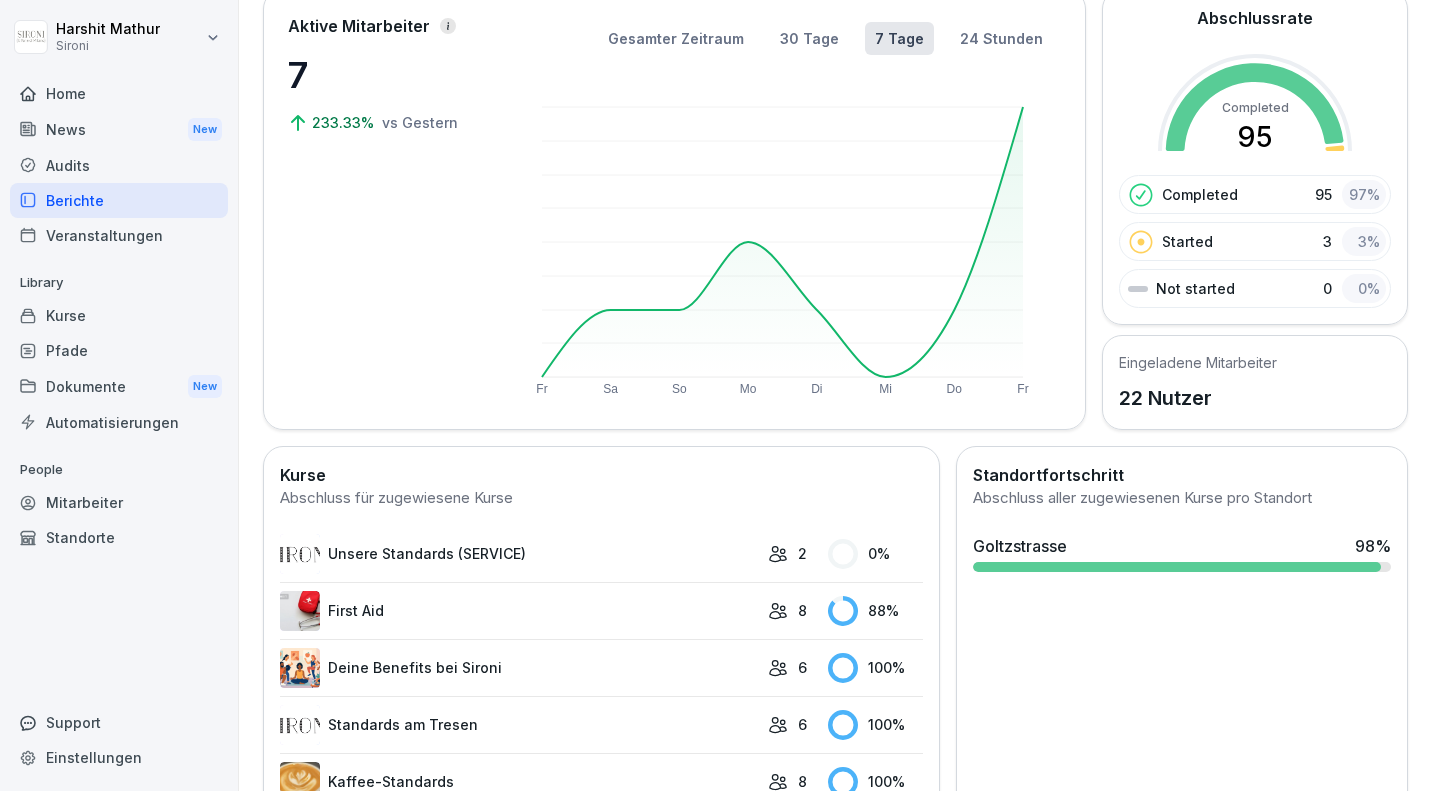 scroll, scrollTop: 0, scrollLeft: 0, axis: both 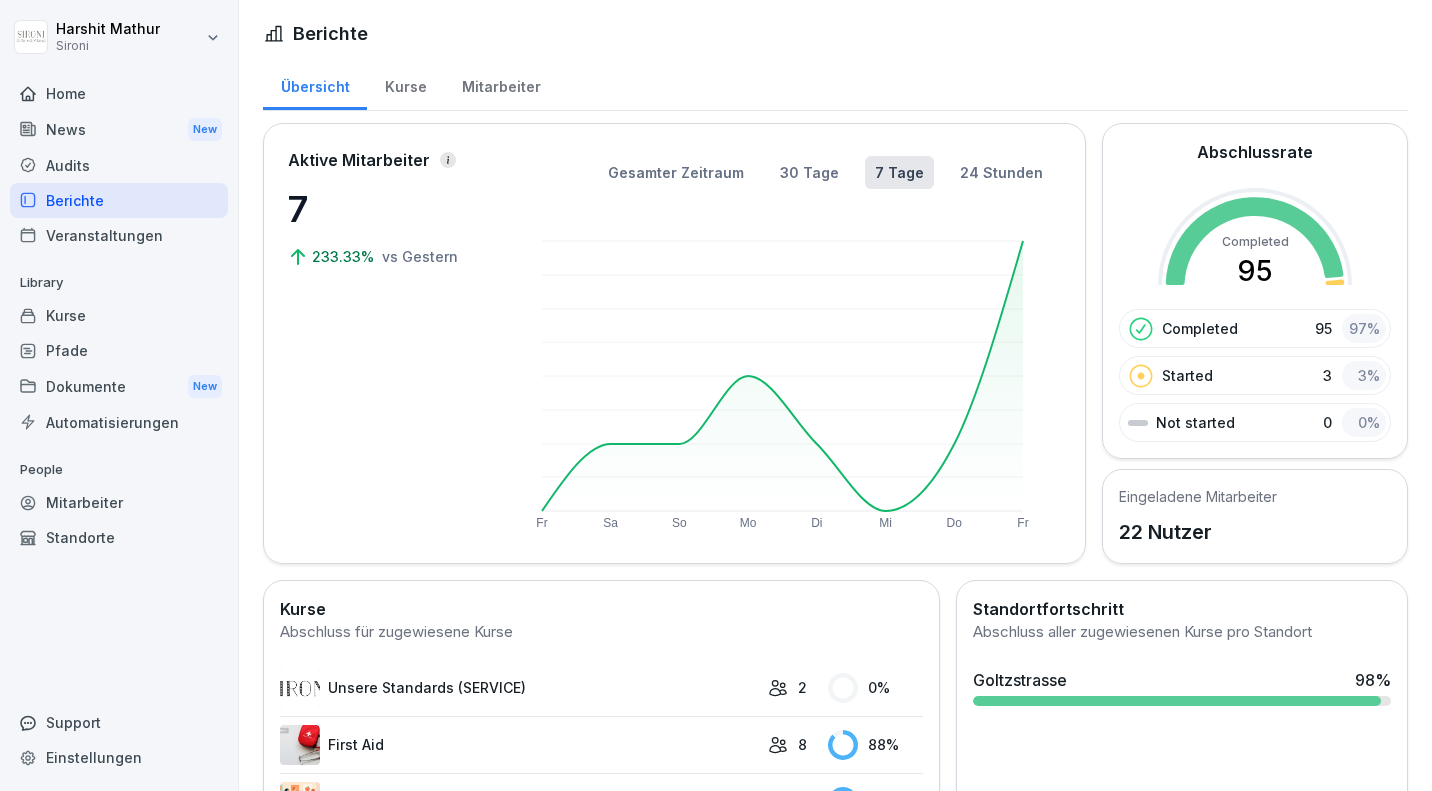click on "Kurse" at bounding box center [119, 315] 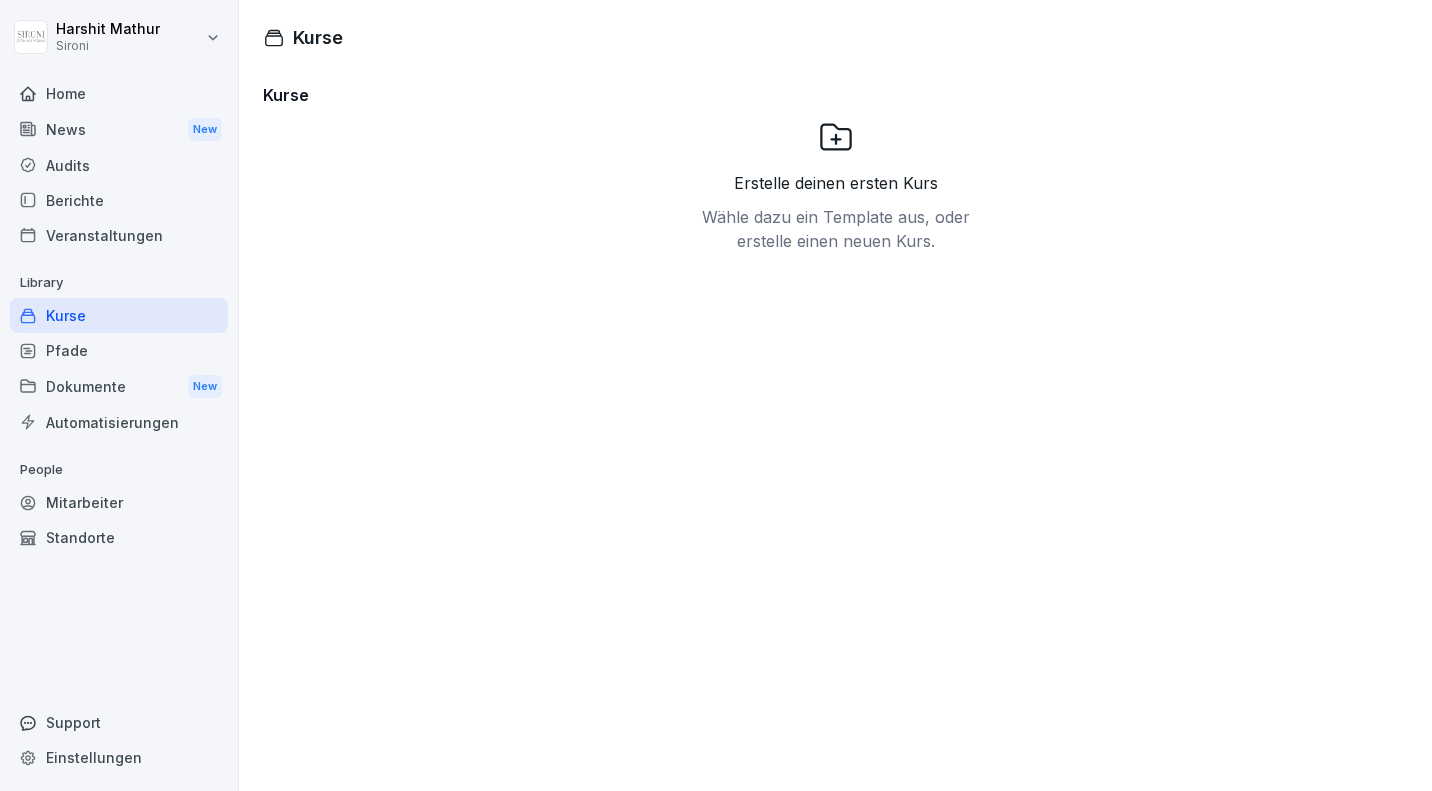 click on "Audits" at bounding box center (119, 165) 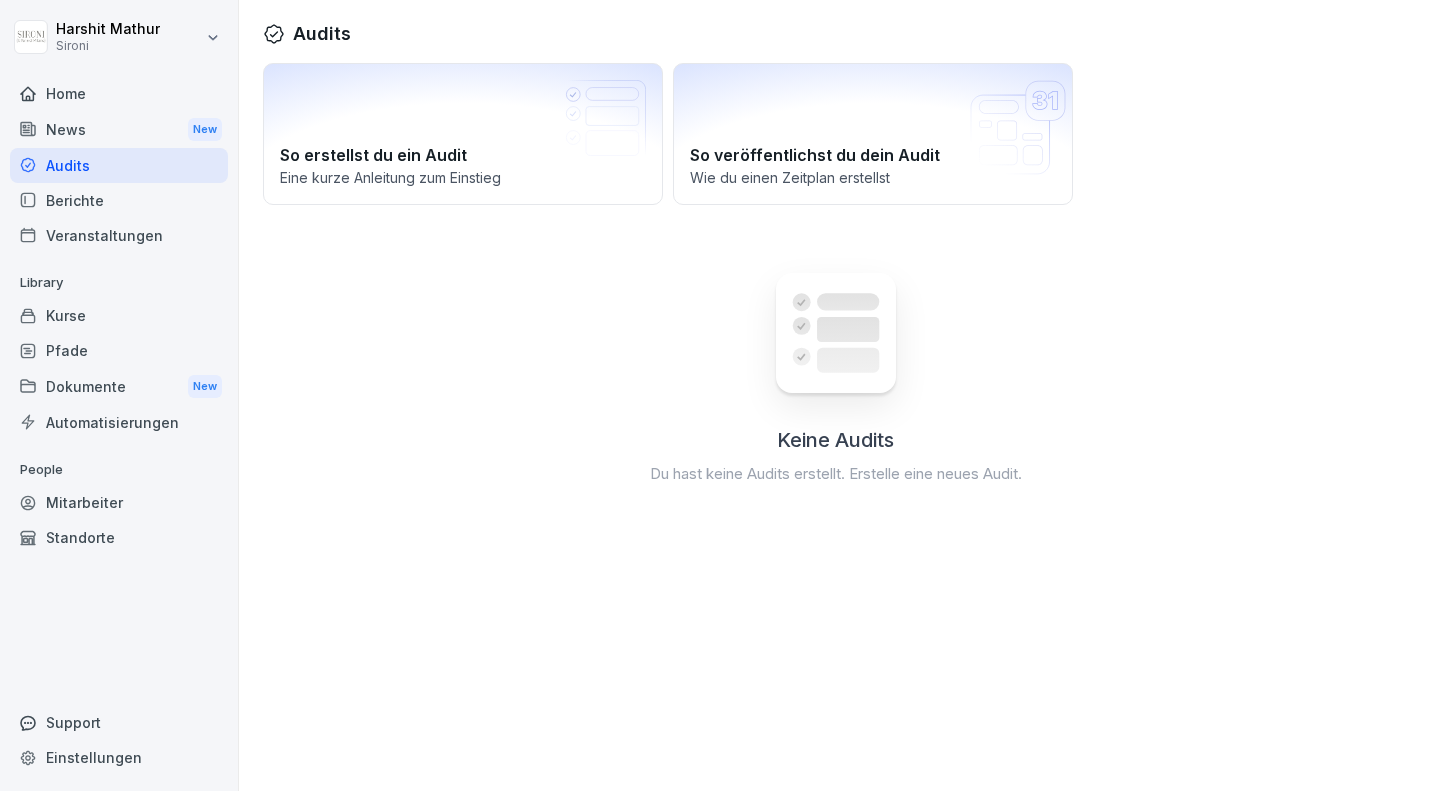 click on "News New" at bounding box center [119, 129] 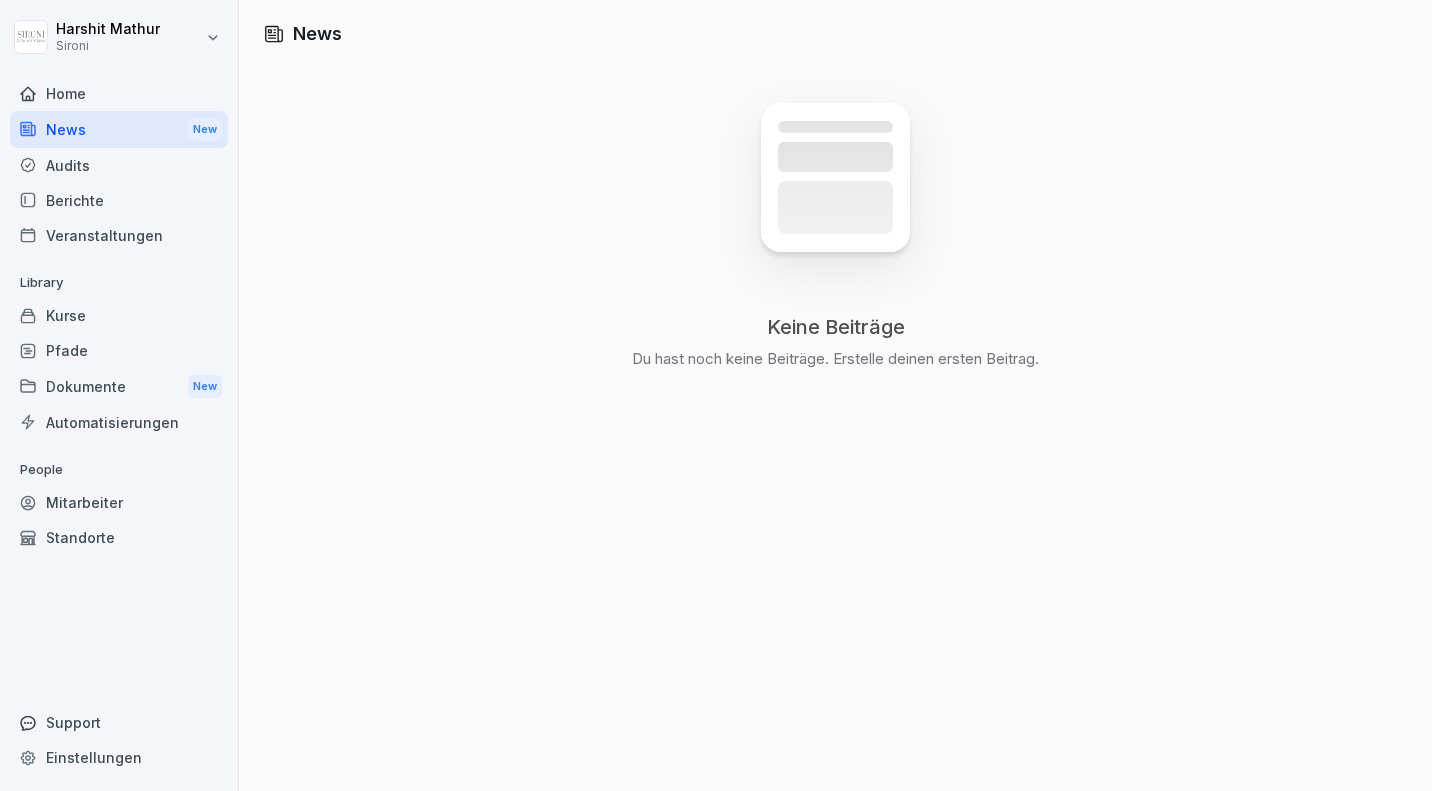 click on "Home" at bounding box center [119, 93] 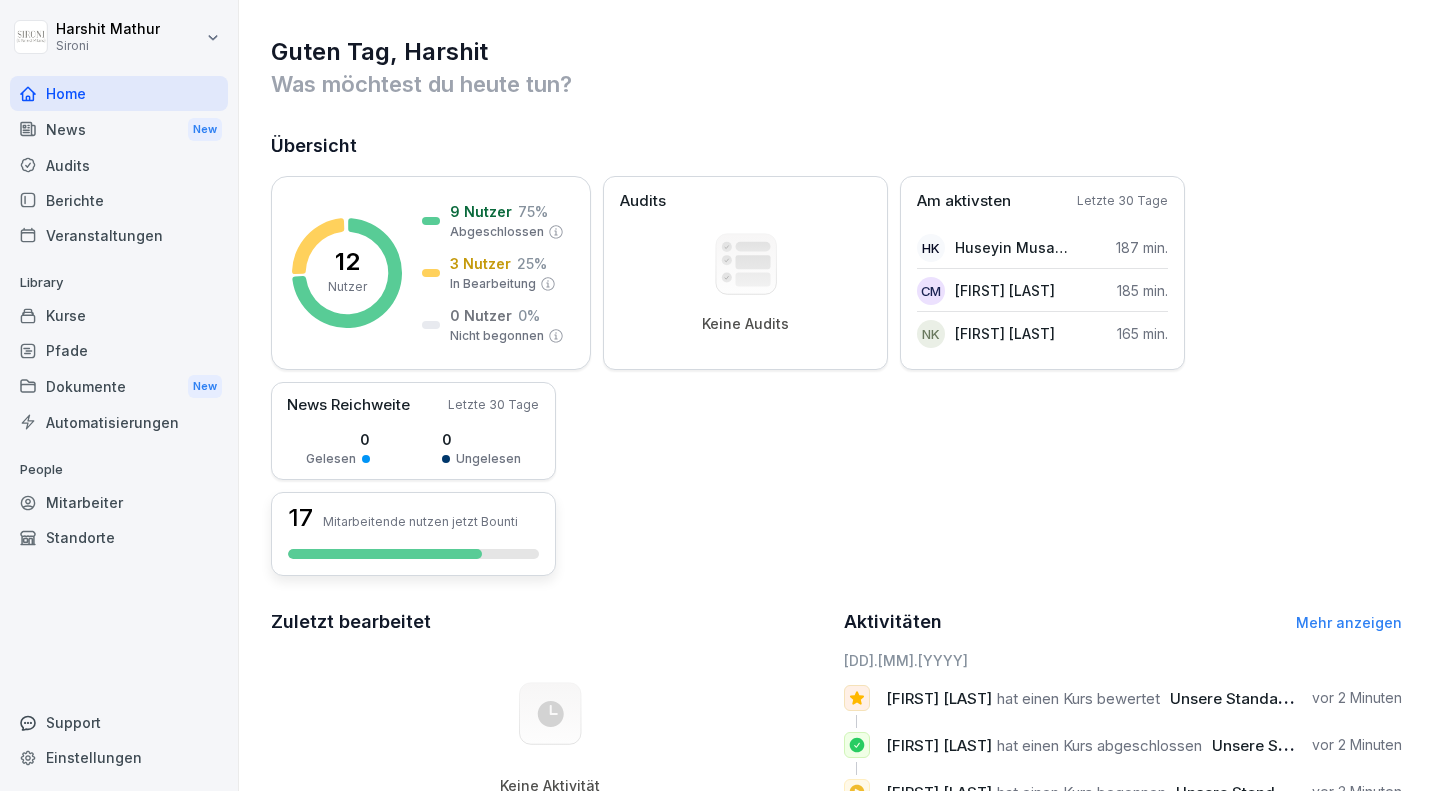 click on "Mitarbeitende nutzen jetzt Bounti" at bounding box center [420, 521] 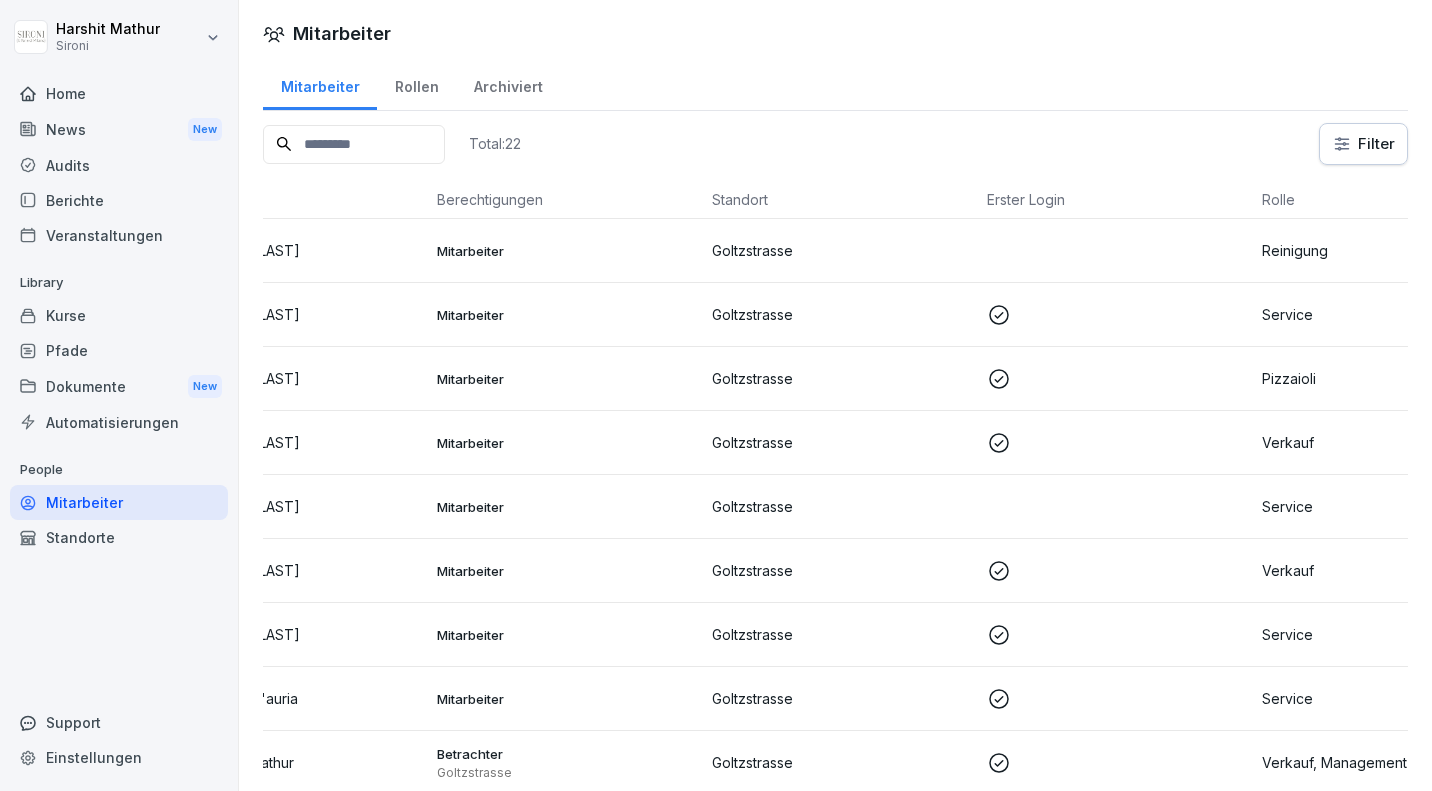 scroll, scrollTop: 0, scrollLeft: 0, axis: both 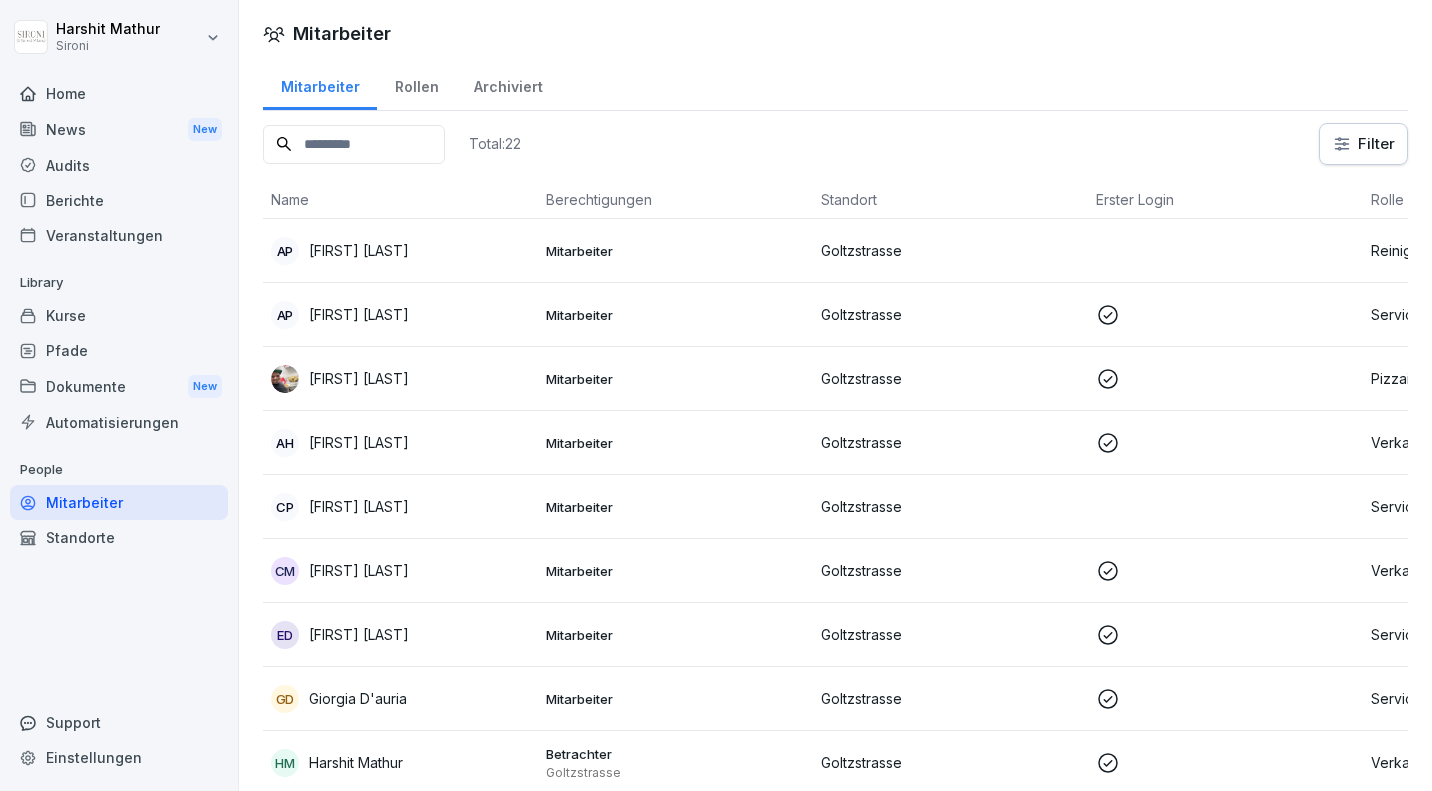 click on "Rollen" at bounding box center [416, 84] 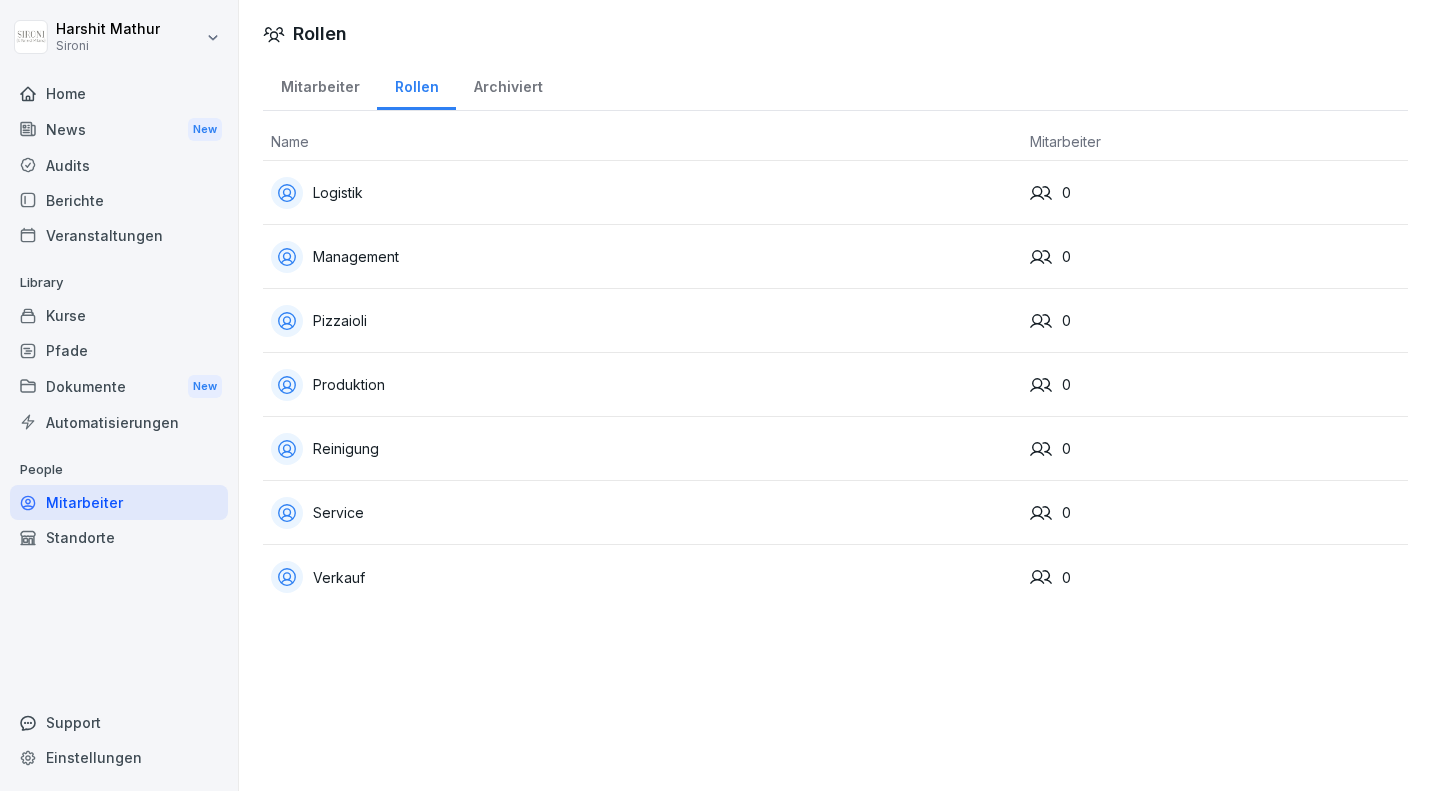 click on "Mitarbeiter" at bounding box center (320, 84) 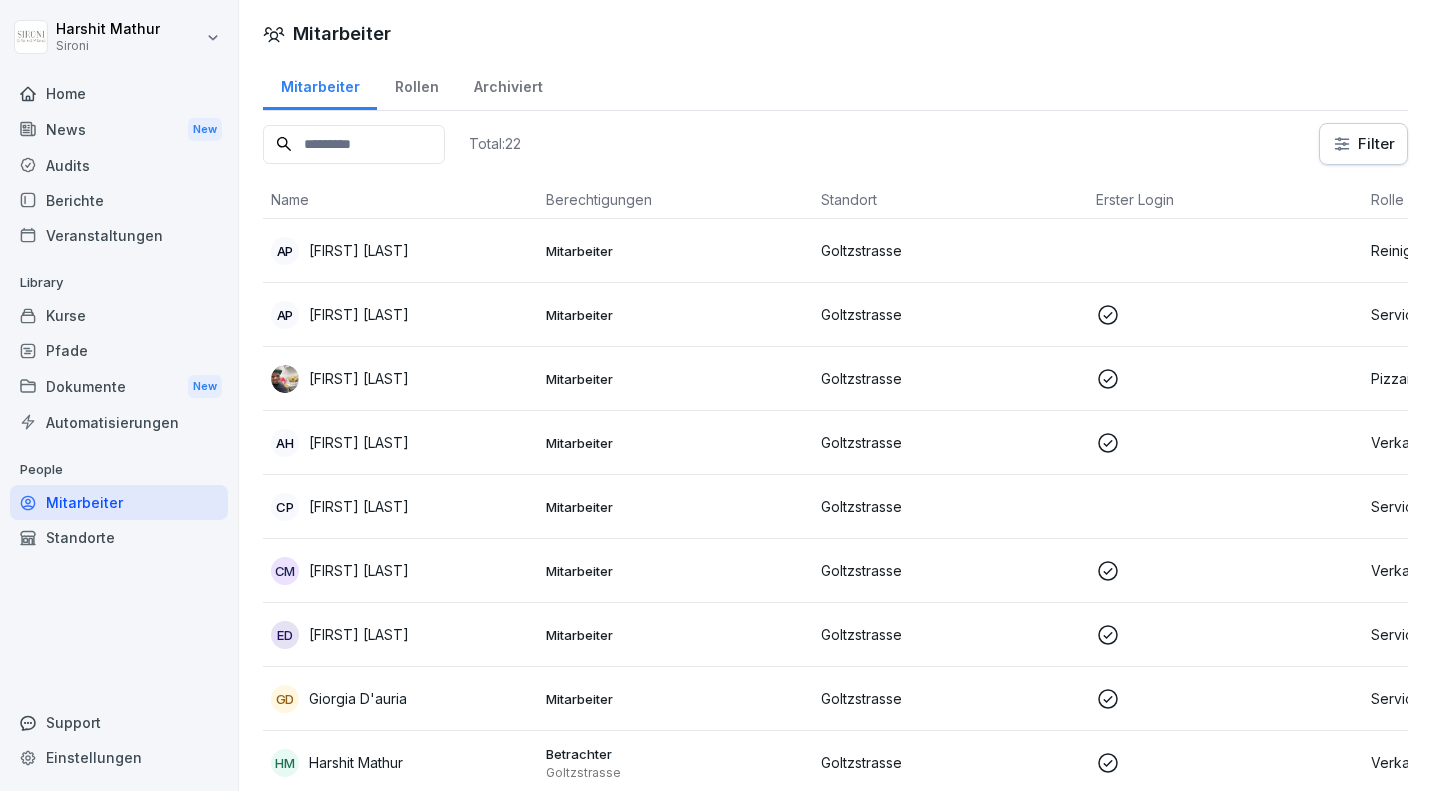 click on "Mitarbeiter" at bounding box center [675, 251] 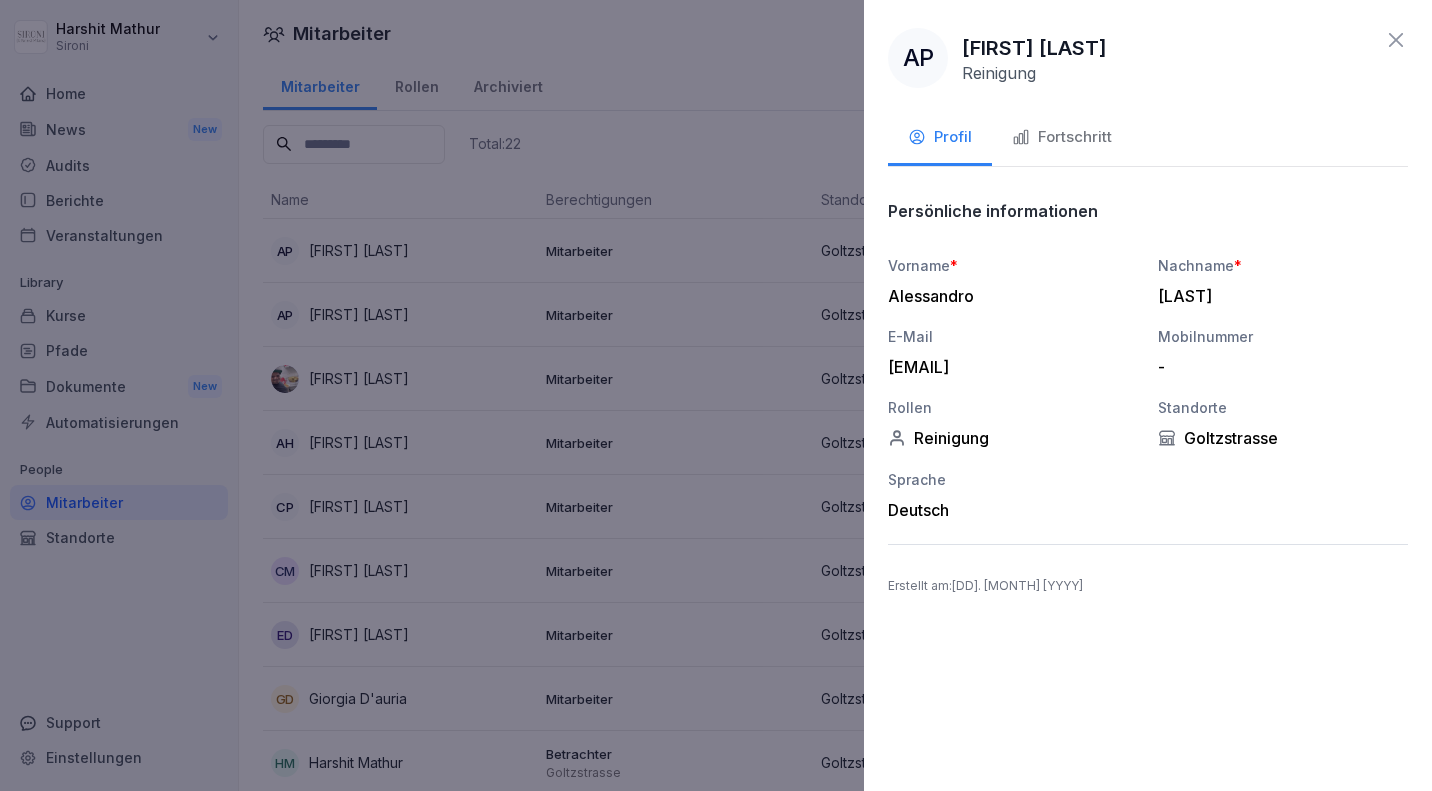 click at bounding box center [716, 395] 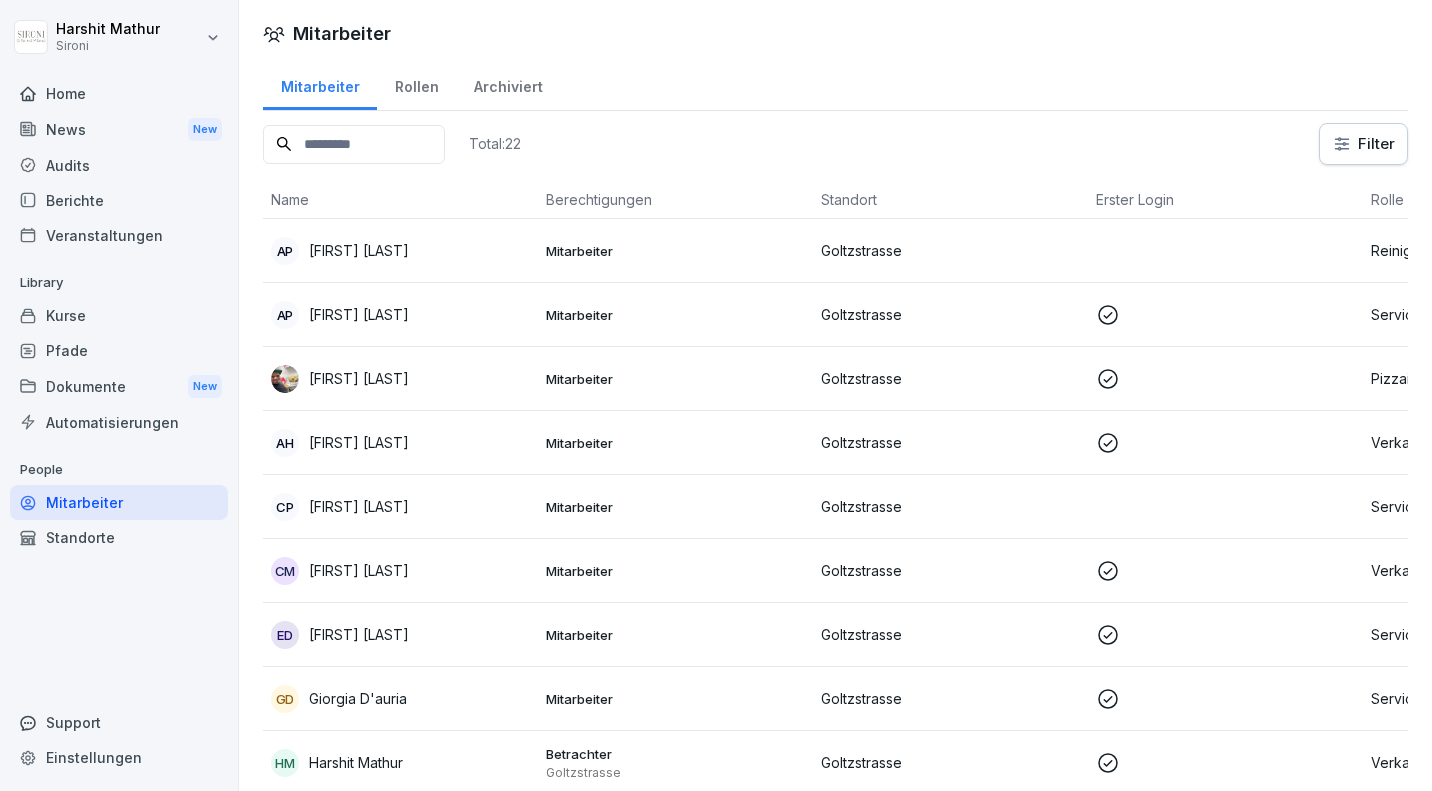 click on "Archiviert" at bounding box center (508, 84) 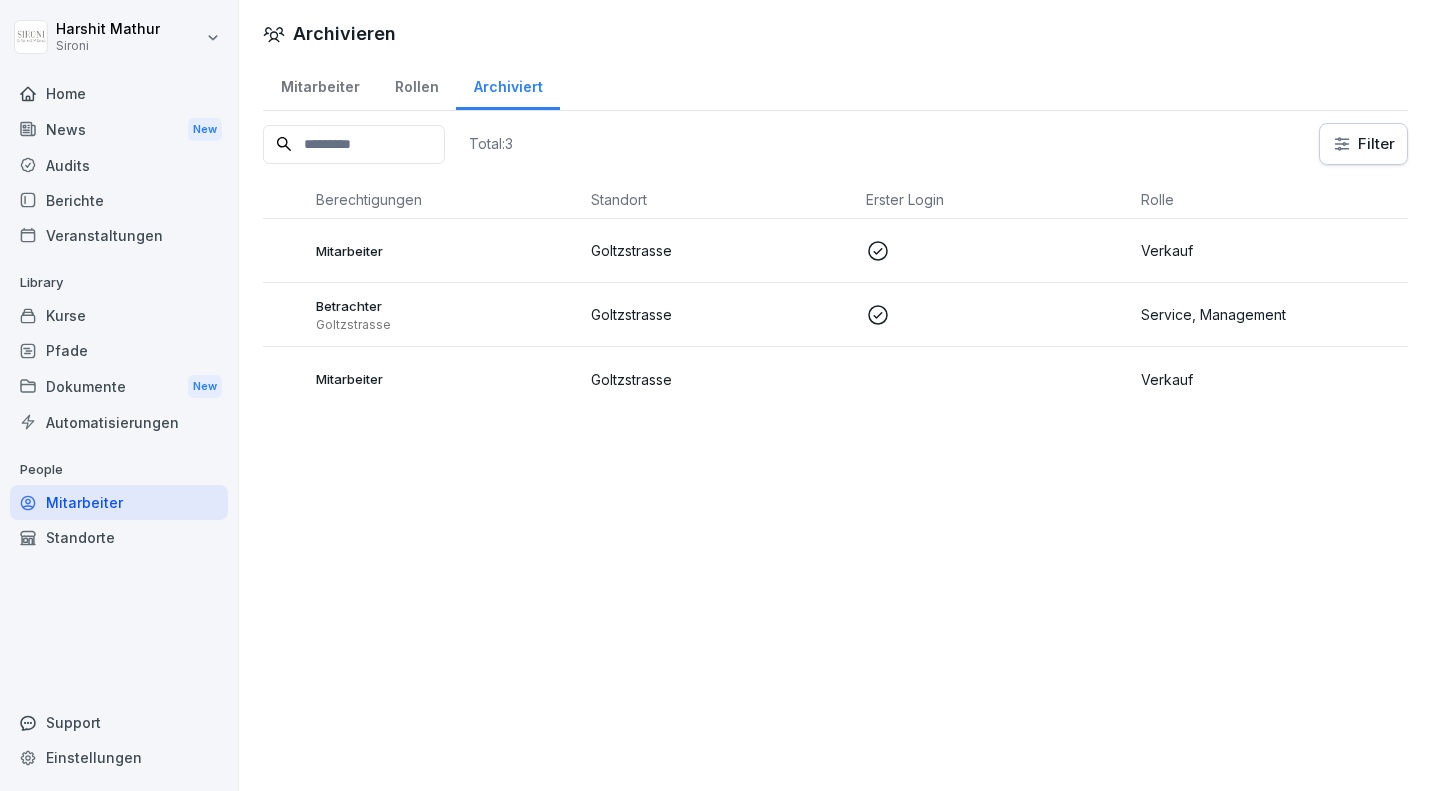 scroll, scrollTop: 0, scrollLeft: 0, axis: both 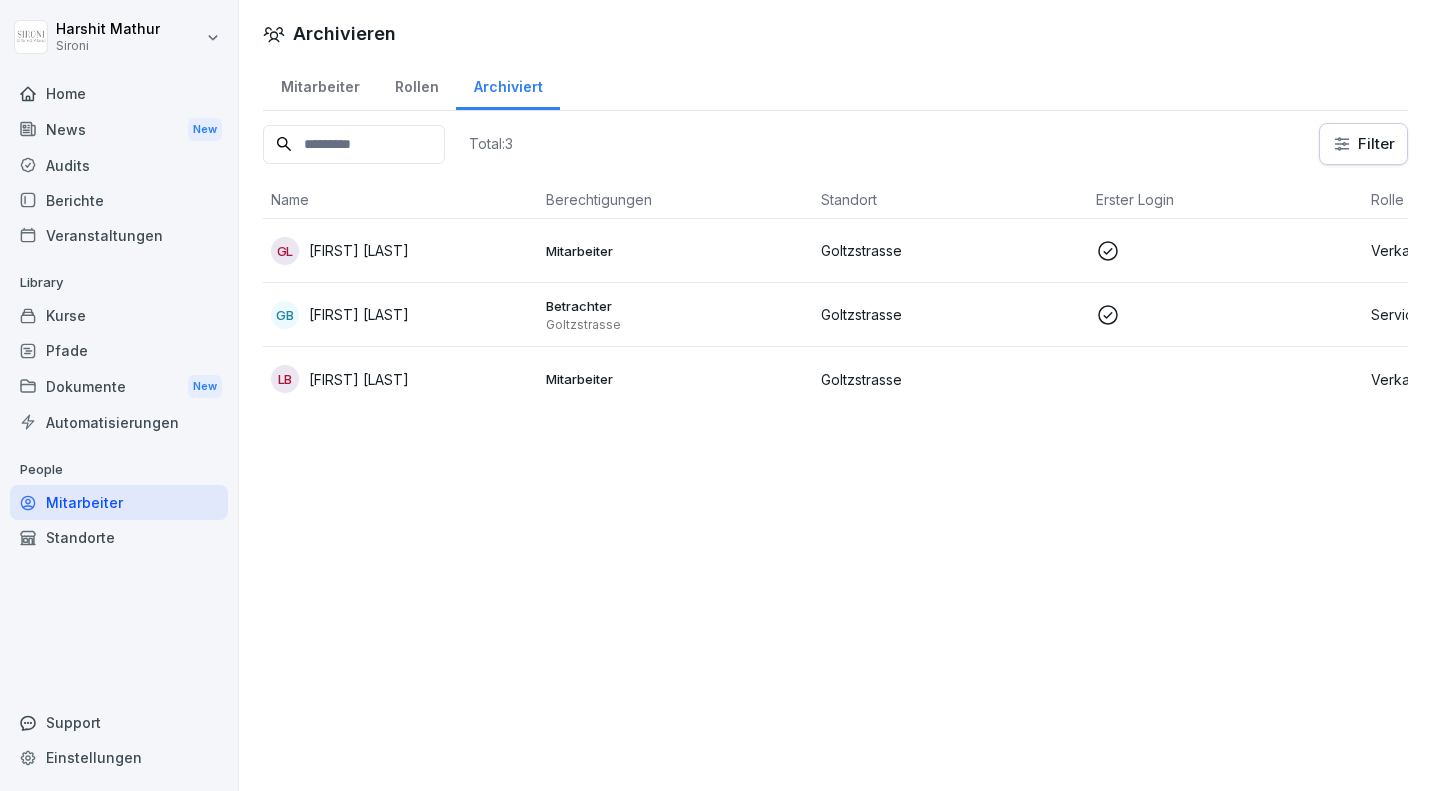 click on "Mitarbeiter" at bounding box center (320, 84) 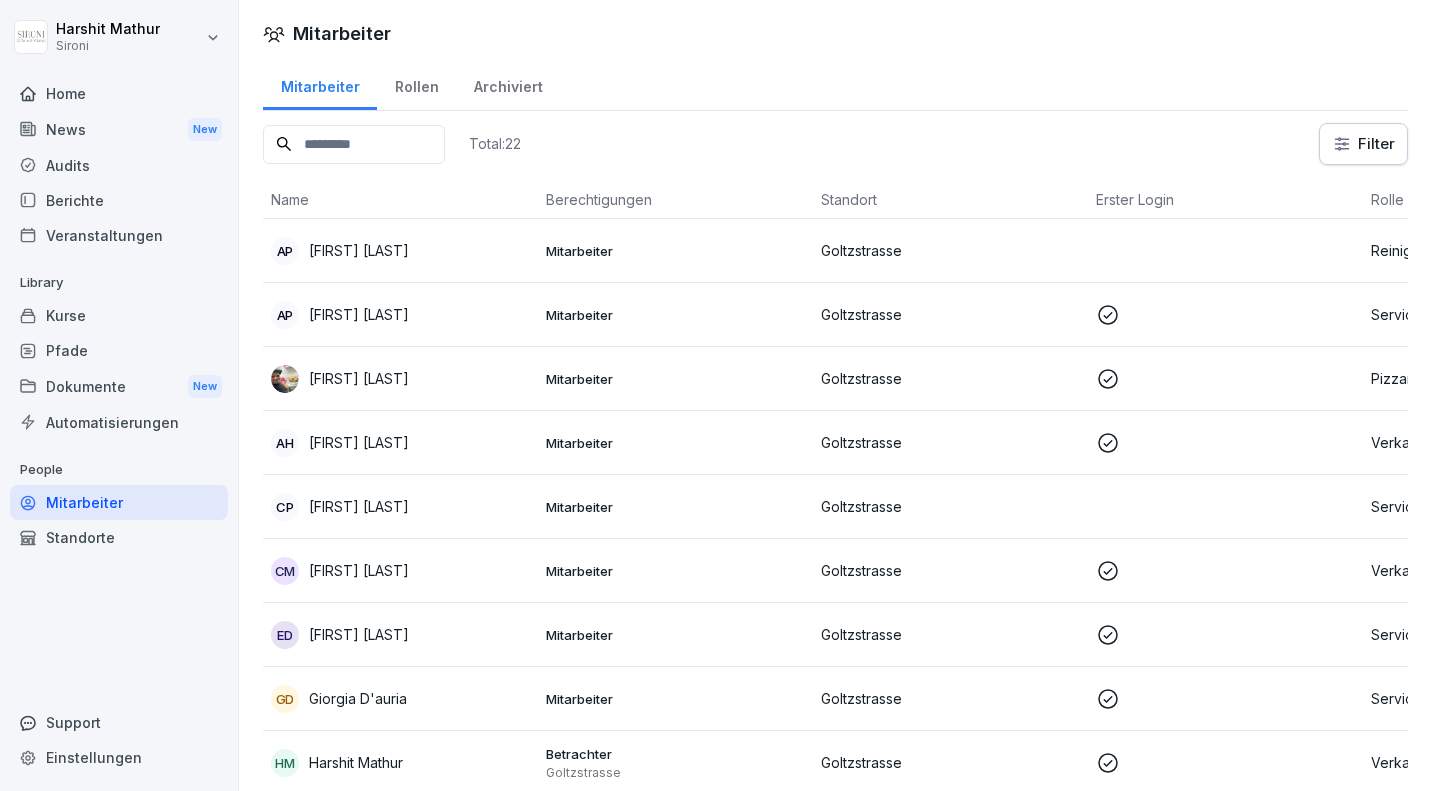 click on "Berichte" at bounding box center [119, 200] 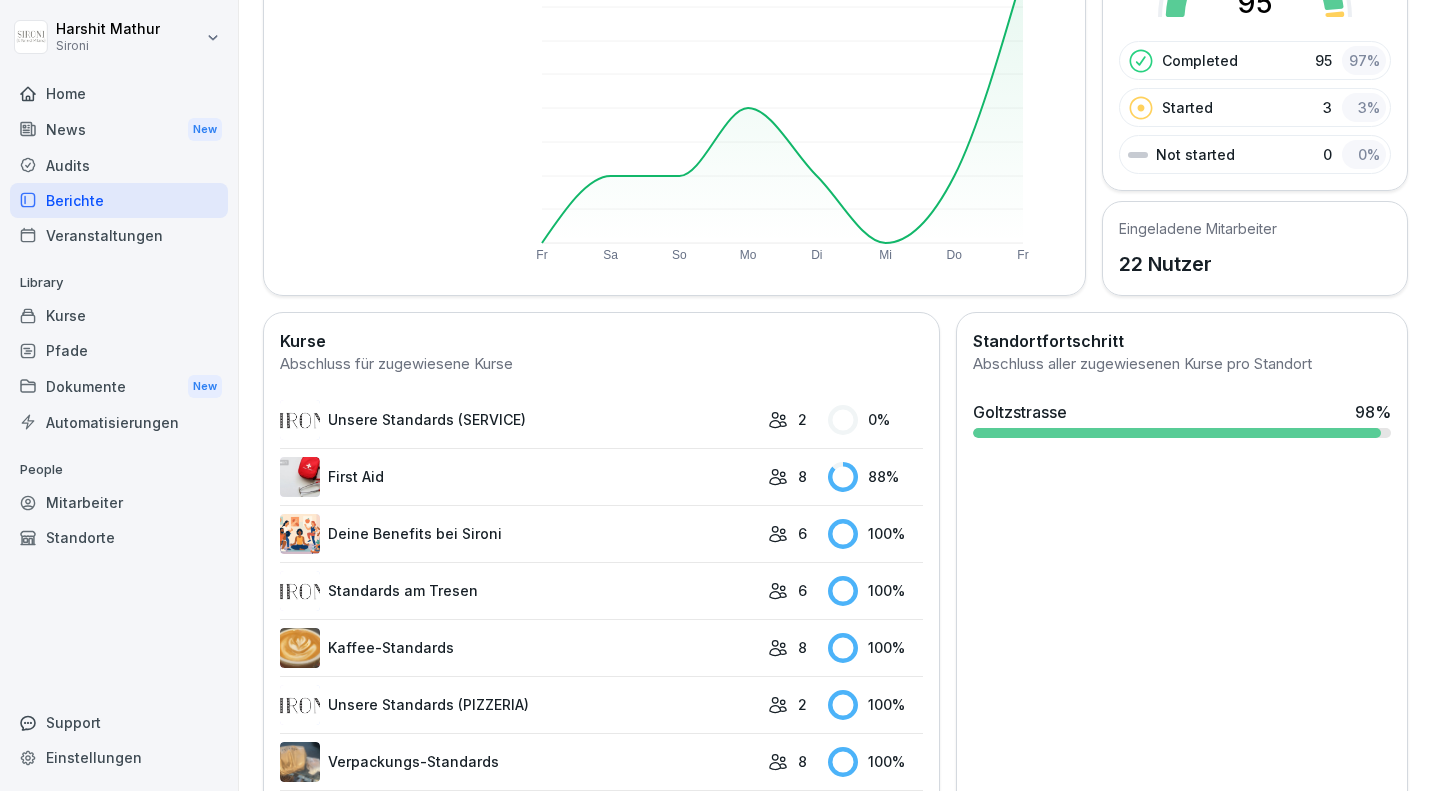 scroll, scrollTop: 282, scrollLeft: 0, axis: vertical 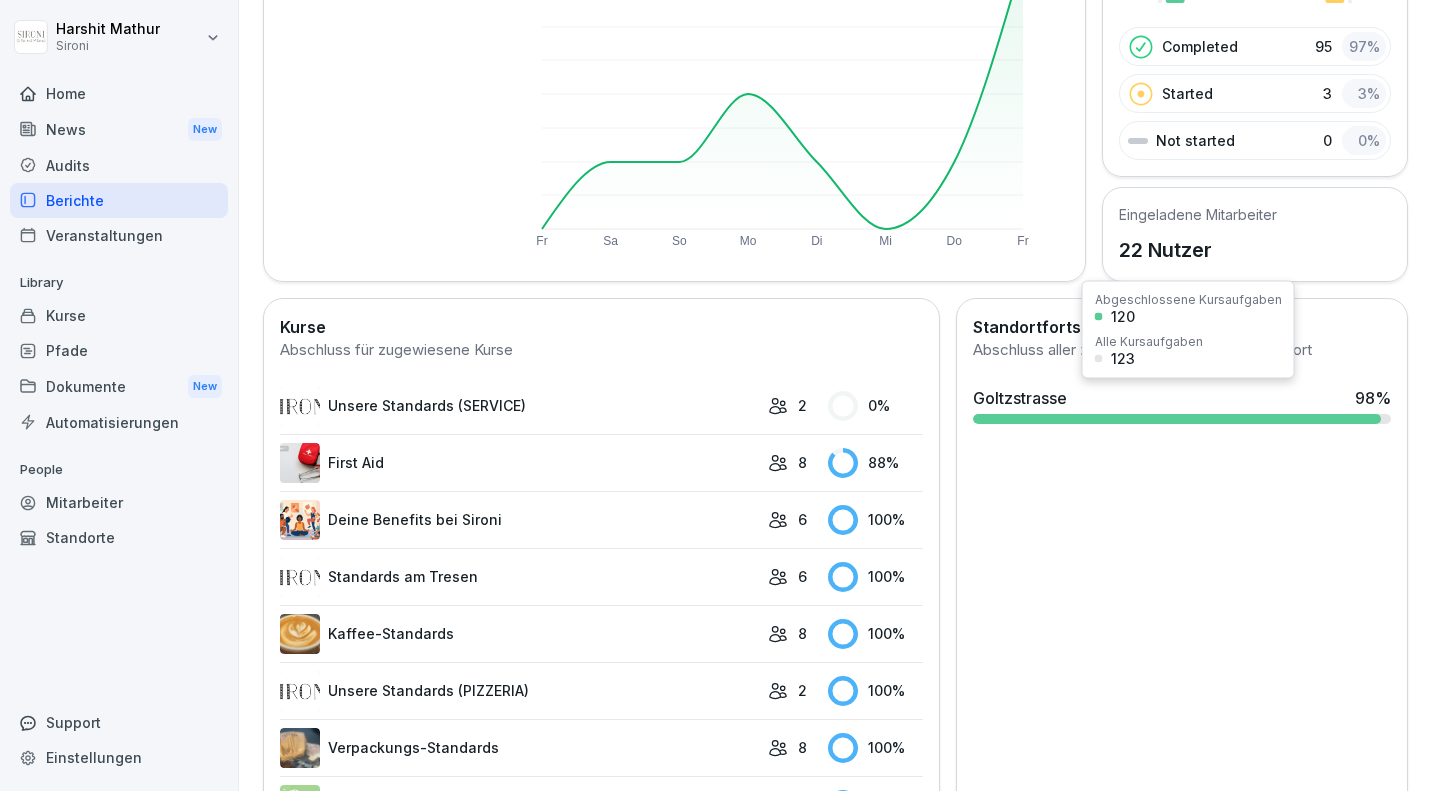 click on "[STREET] %" at bounding box center (1182, 405) 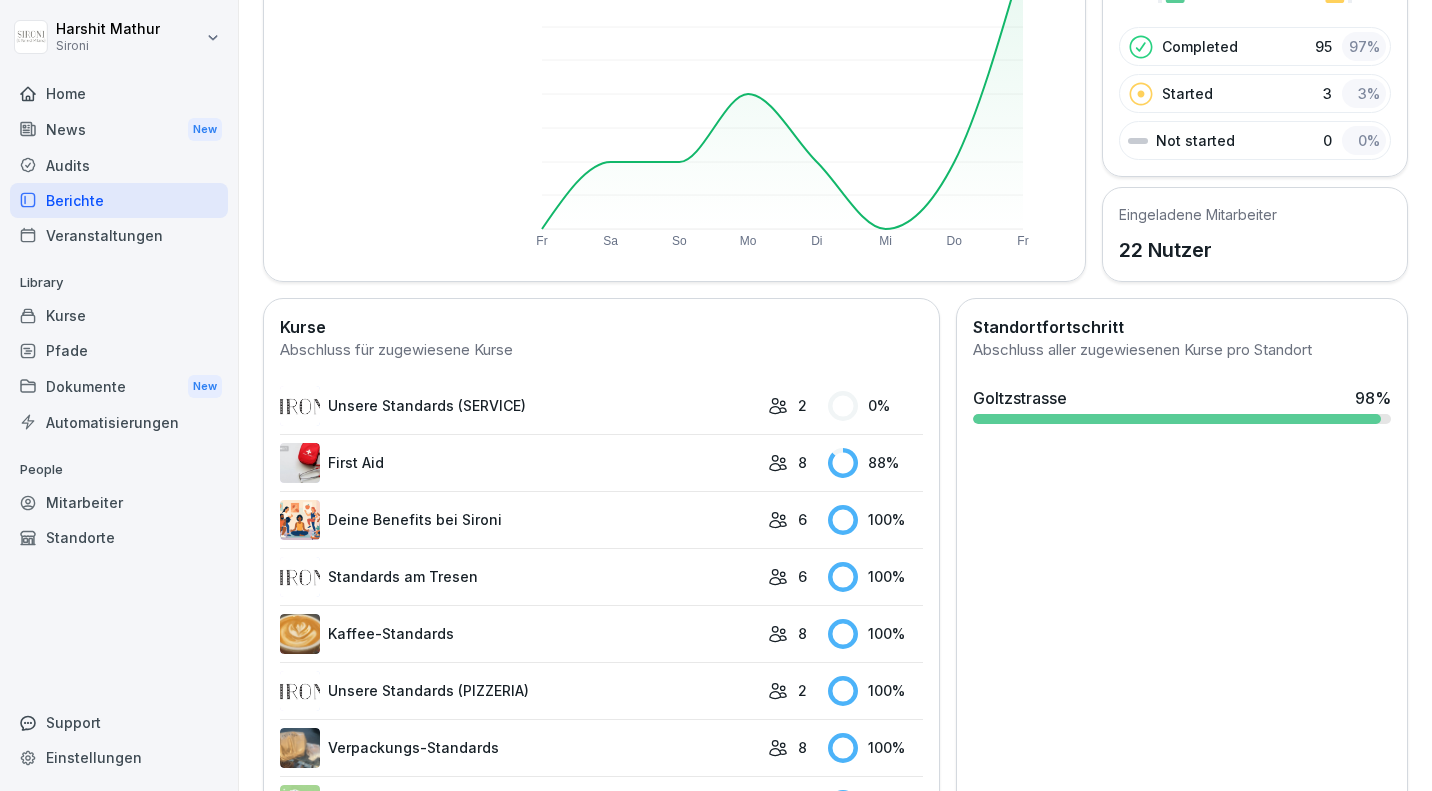scroll, scrollTop: 0, scrollLeft: 0, axis: both 